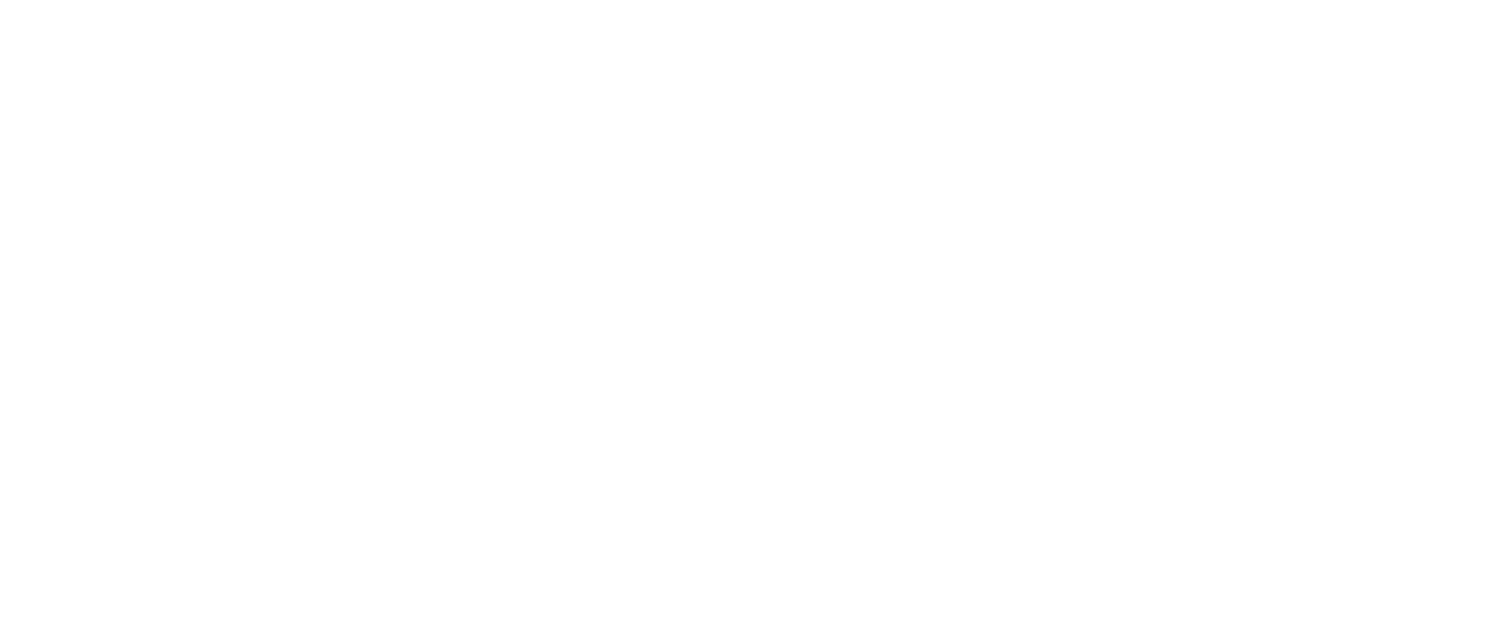 scroll, scrollTop: 0, scrollLeft: 0, axis: both 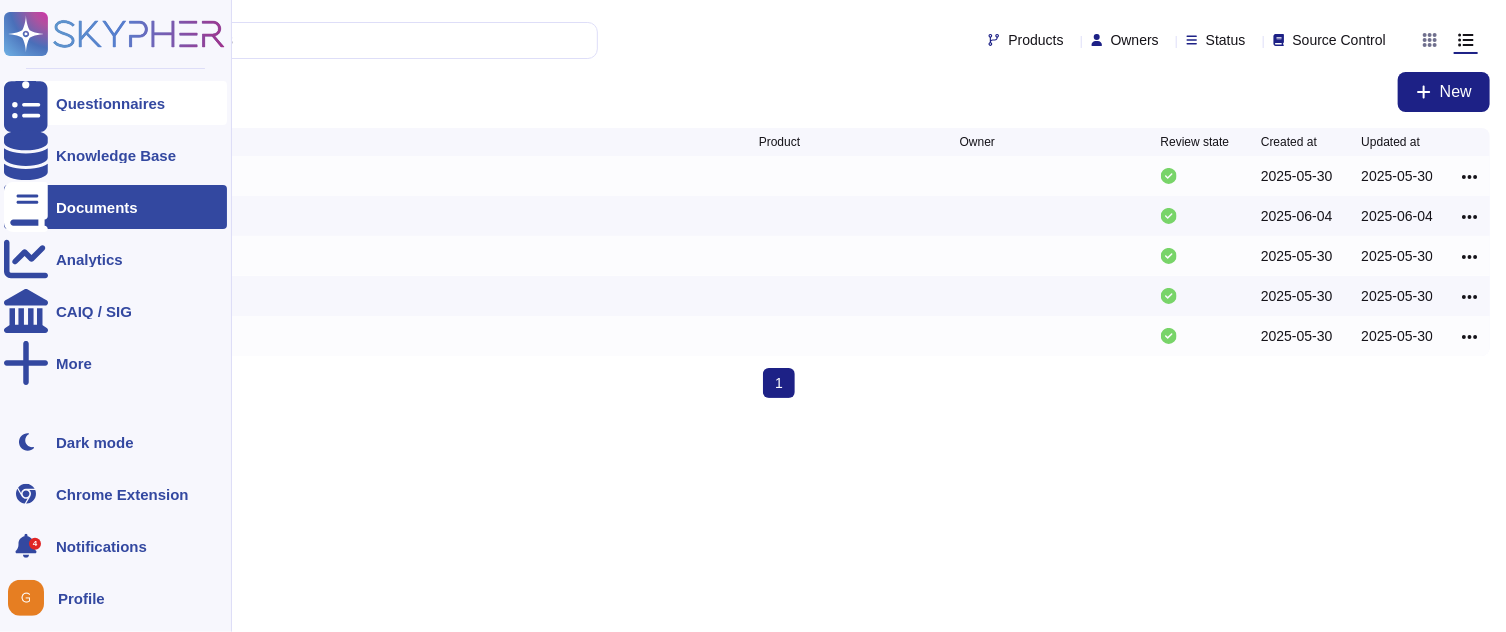 click at bounding box center (26, 103) 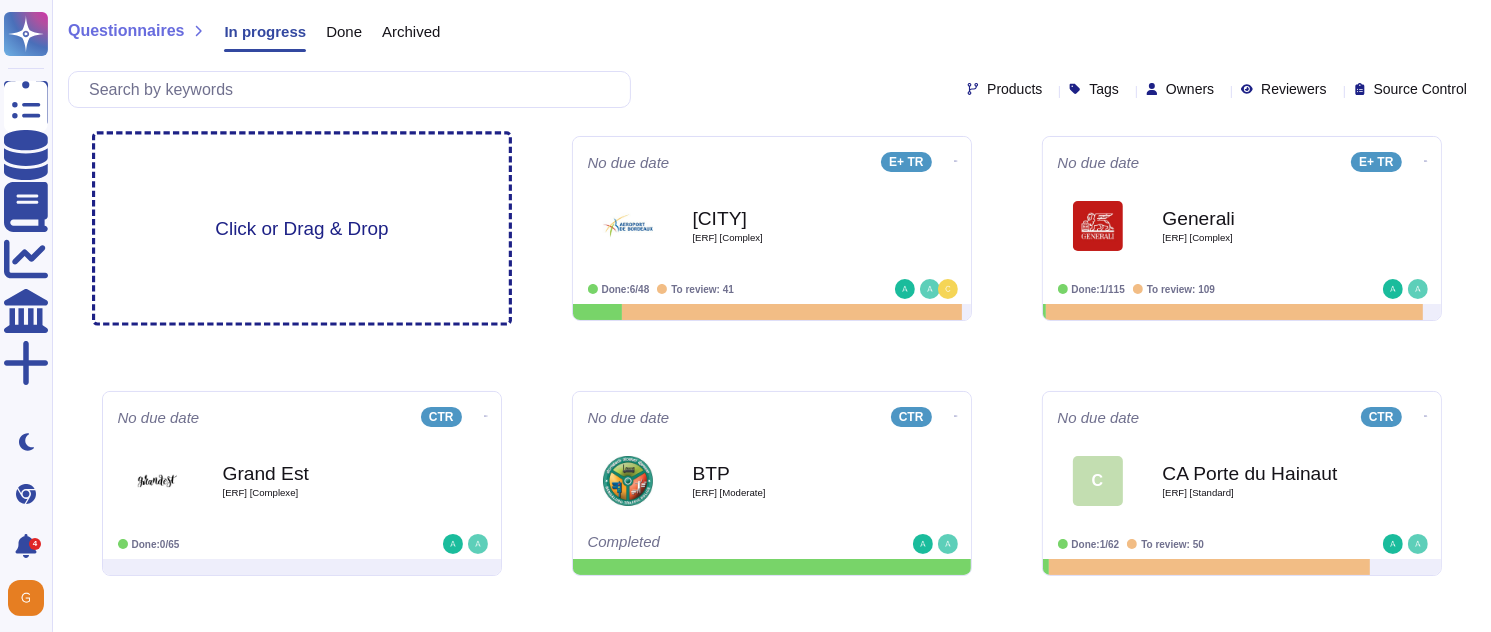 click on "Click or Drag & Drop" at bounding box center (302, 229) 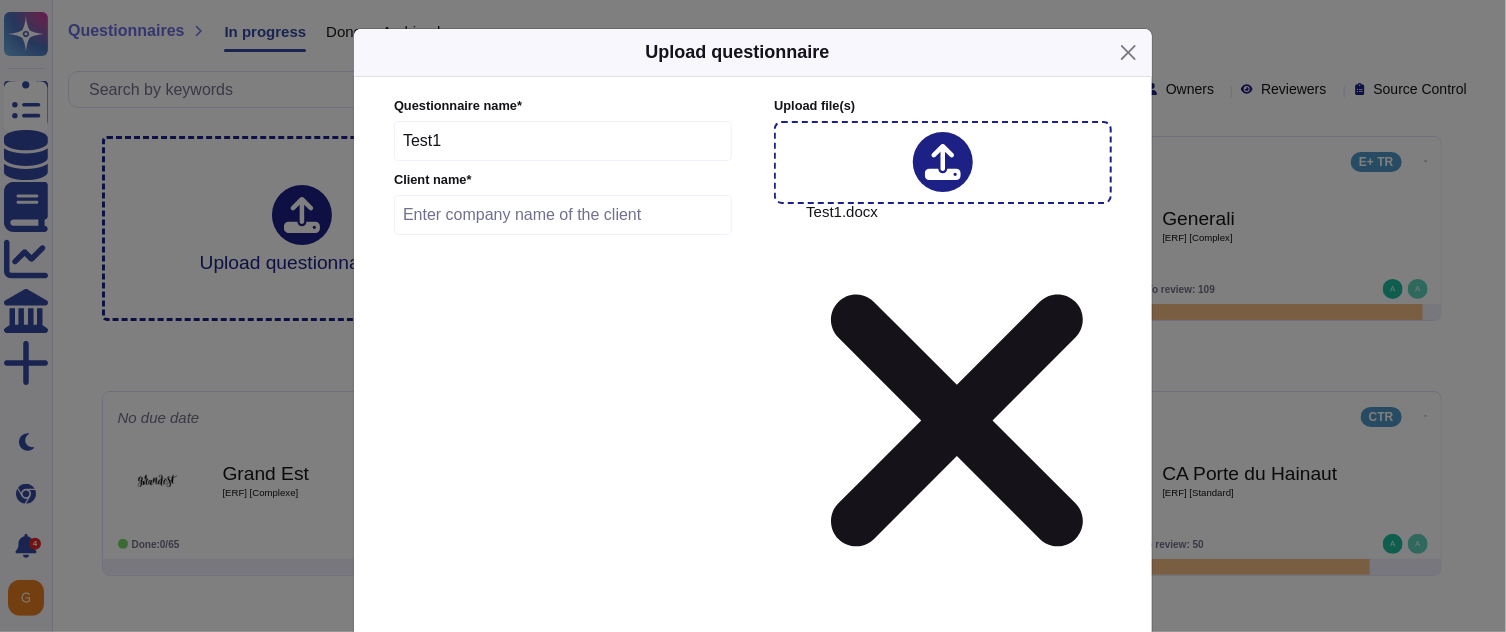 click on "English" at bounding box center [849, 677] 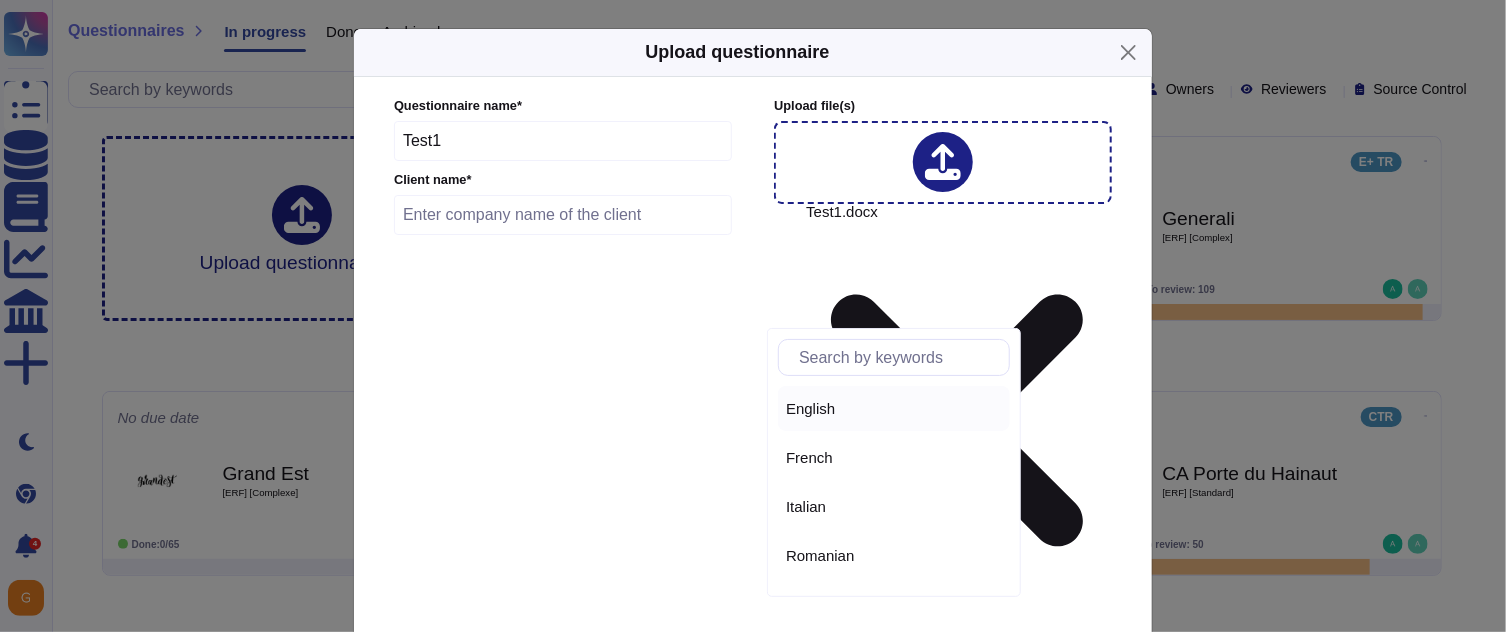 click on "Italian" at bounding box center (894, 507) 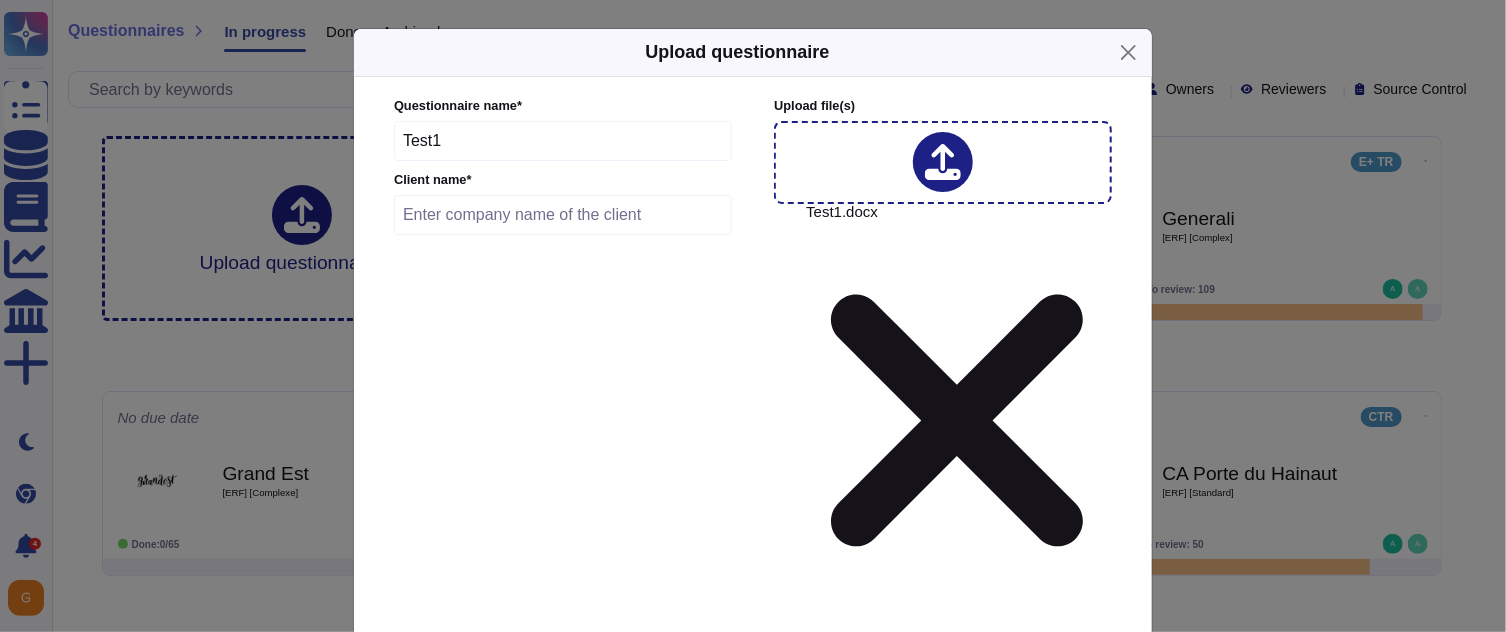 click at bounding box center [563, 215] 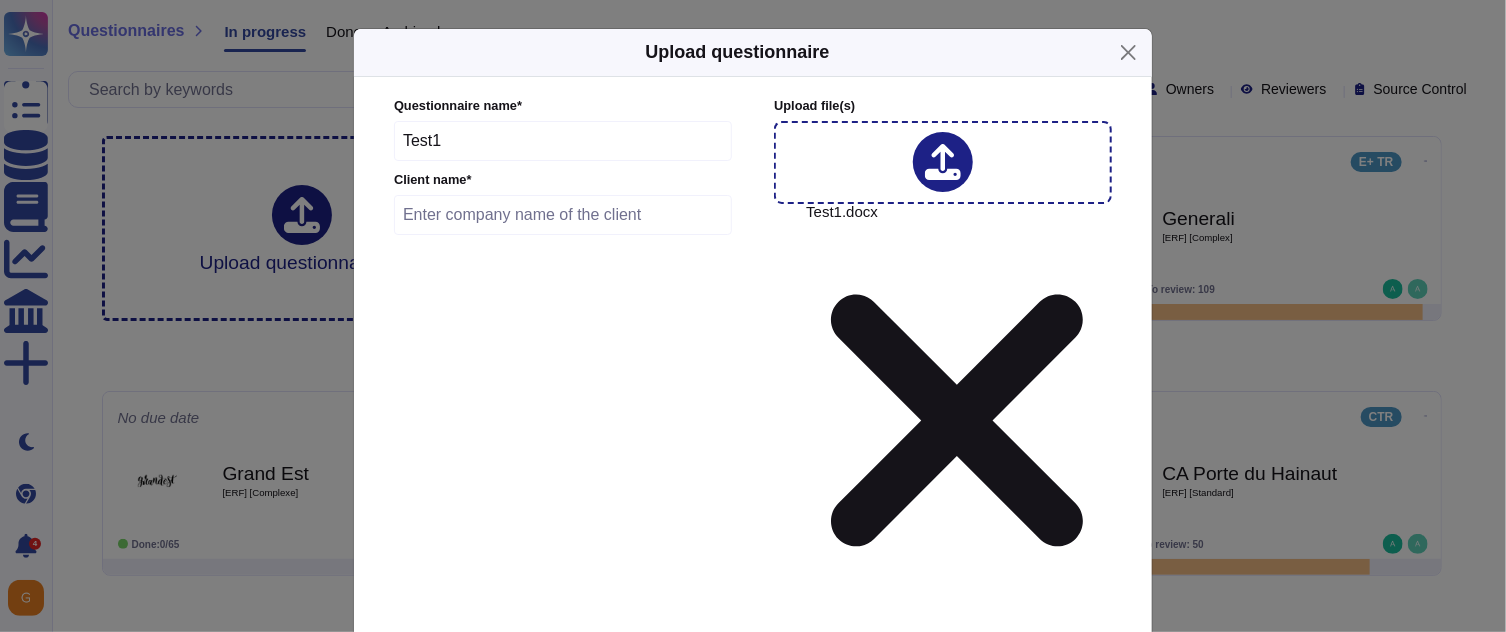 click 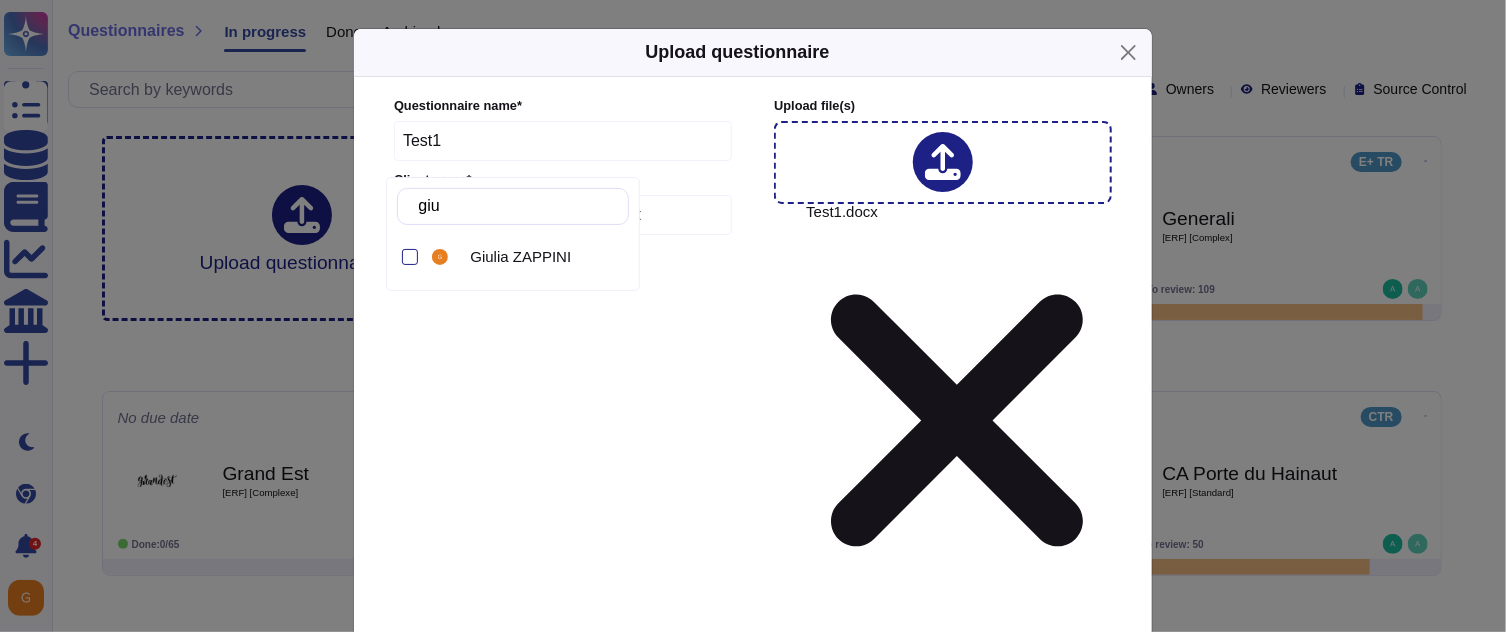 type on "giul" 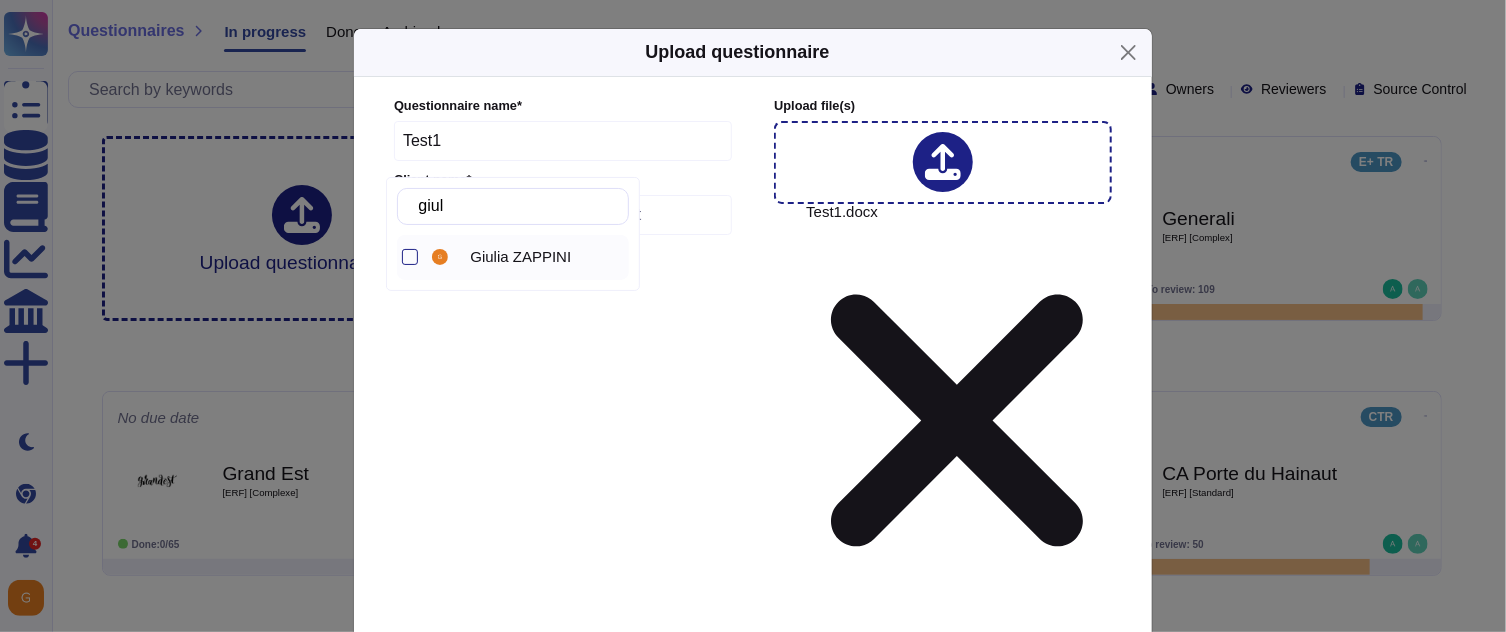click on "Giulia ZAPPINI" at bounding box center [520, 257] 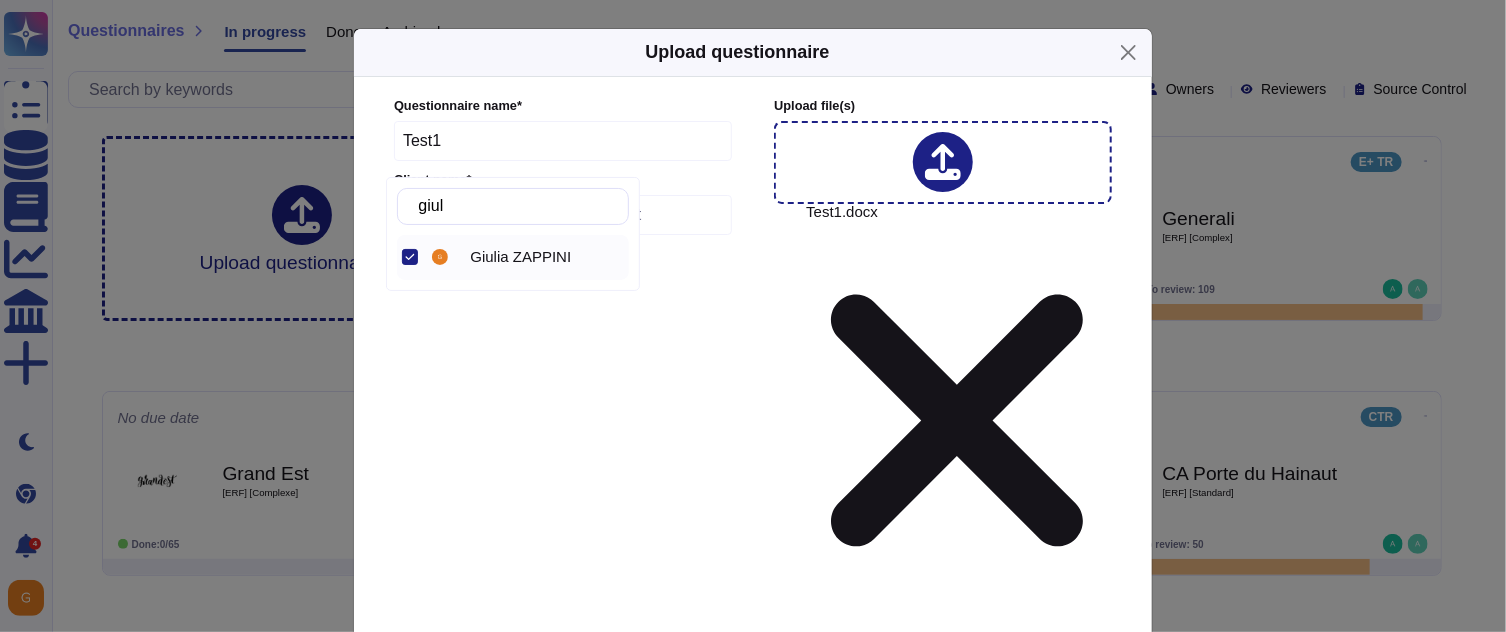 click 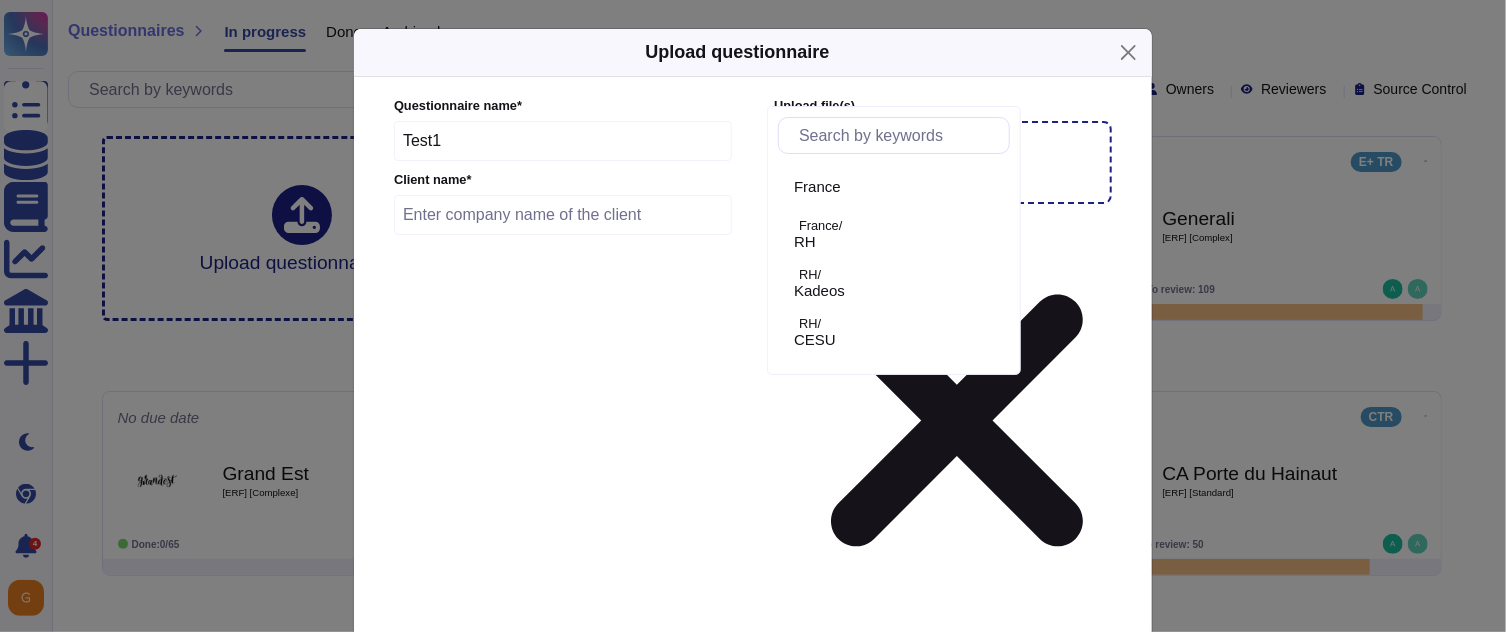 click at bounding box center [899, 135] 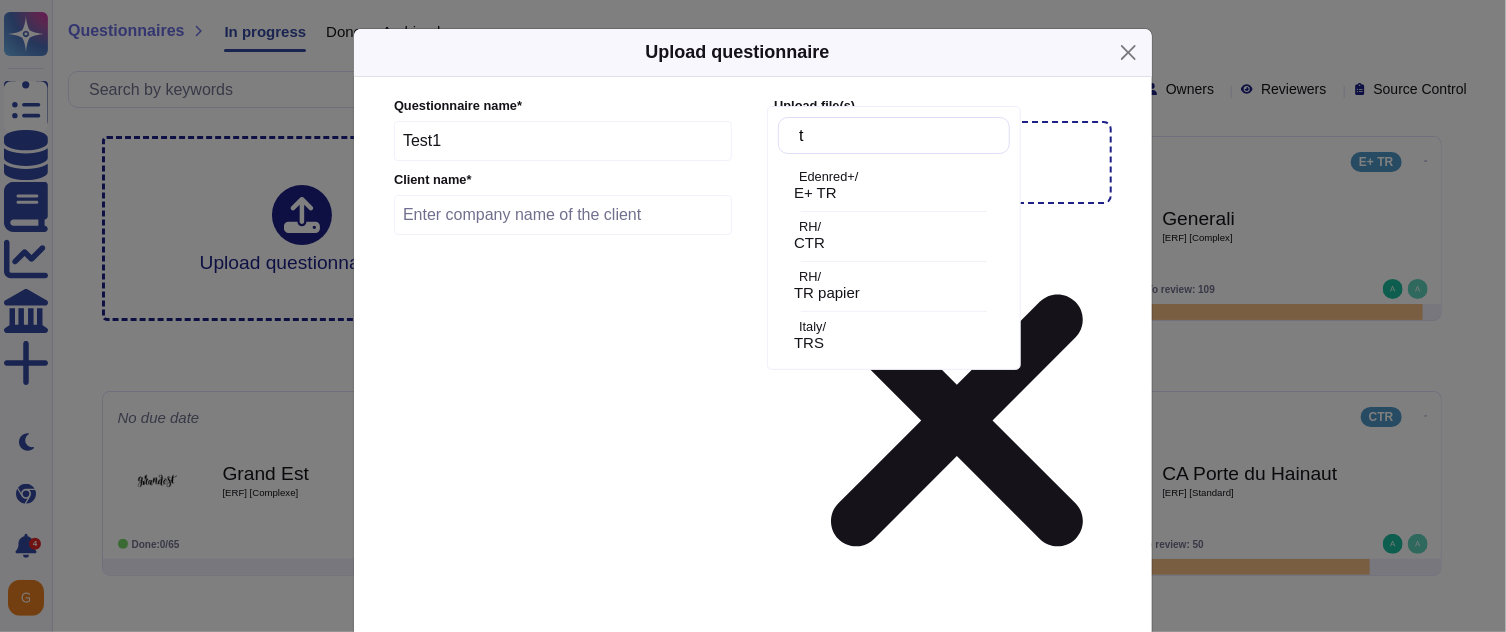 type on "tr" 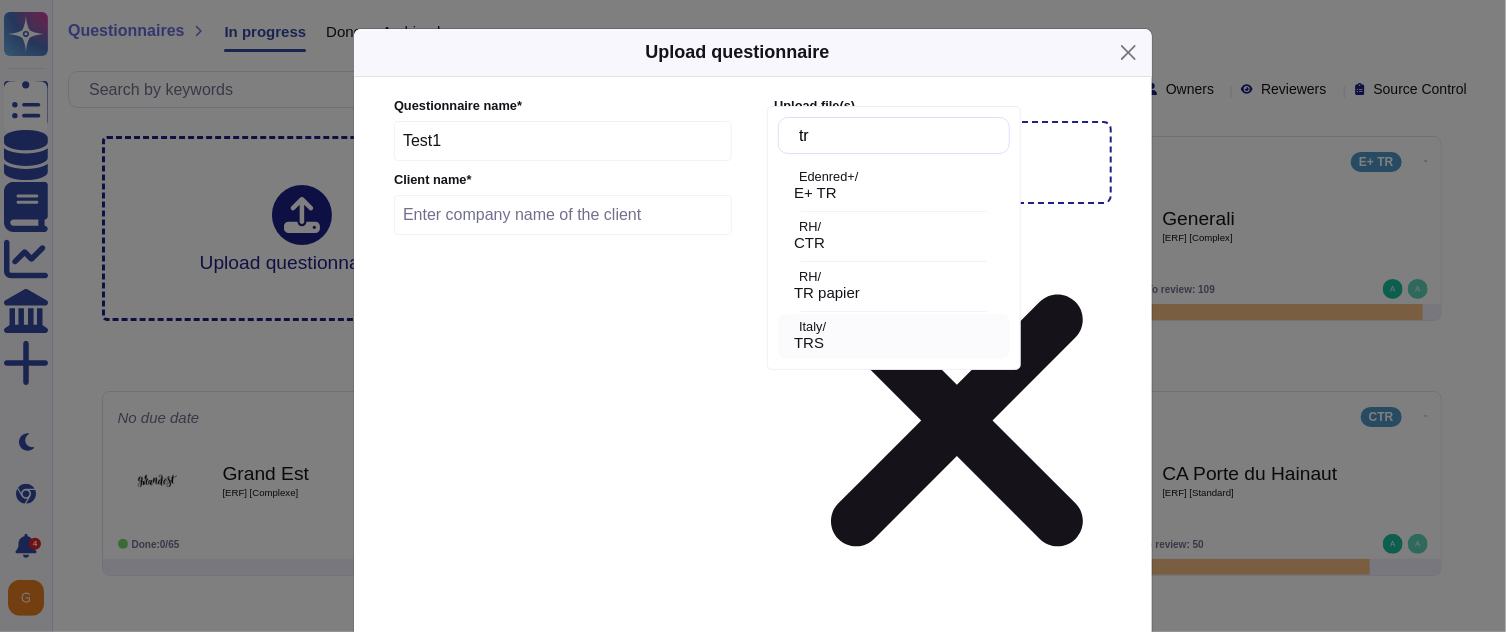click on "TRS" at bounding box center (898, 343) 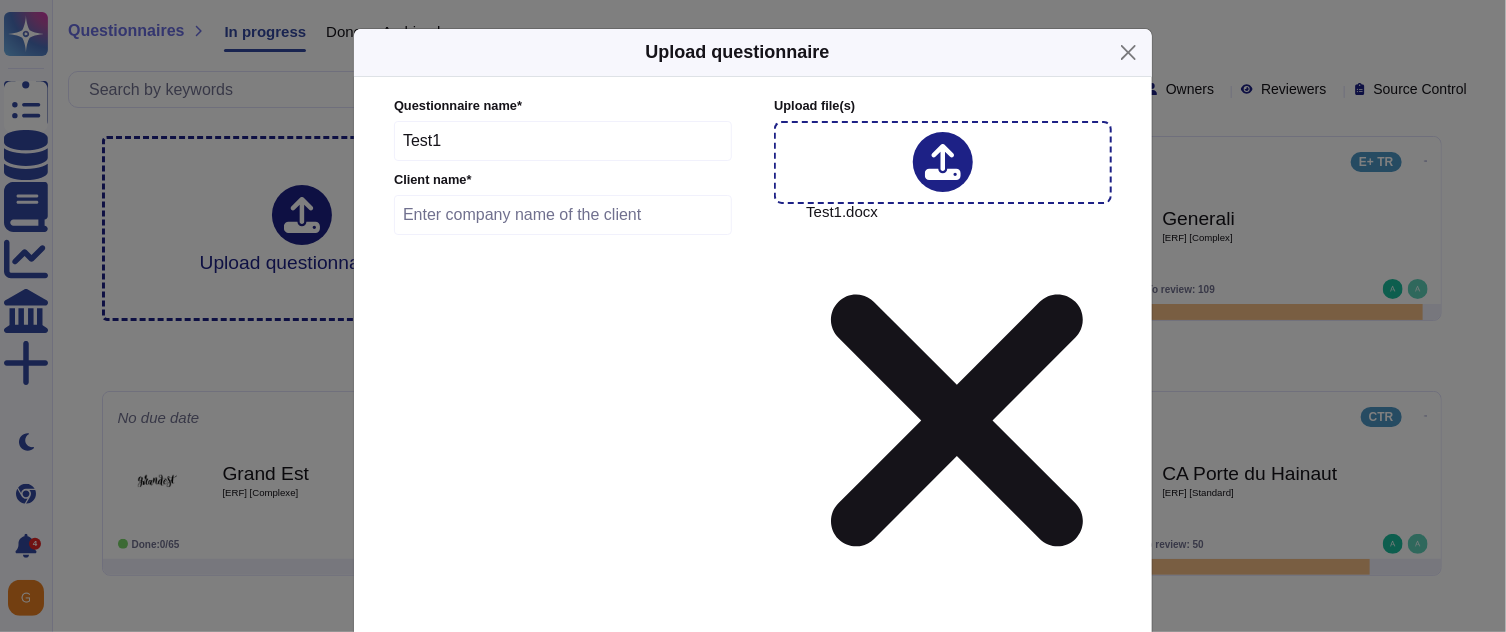 scroll, scrollTop: 27, scrollLeft: 0, axis: vertical 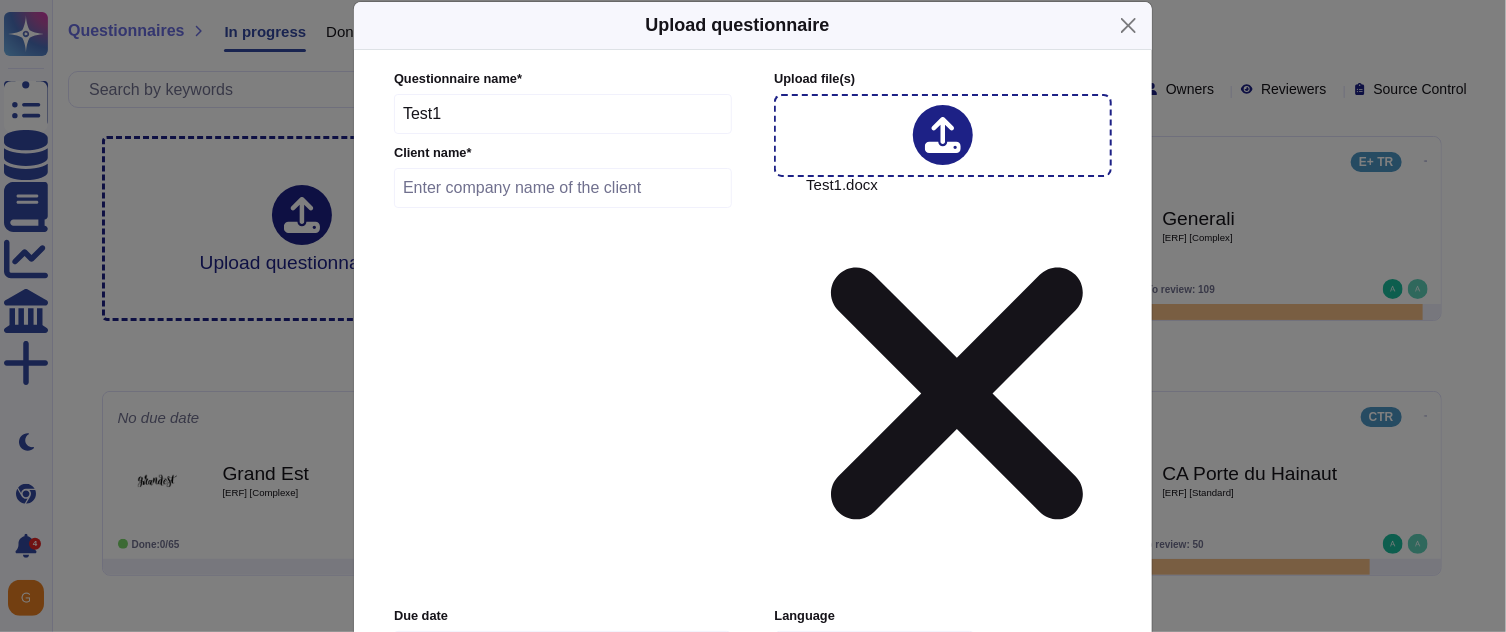 click at bounding box center (563, 188) 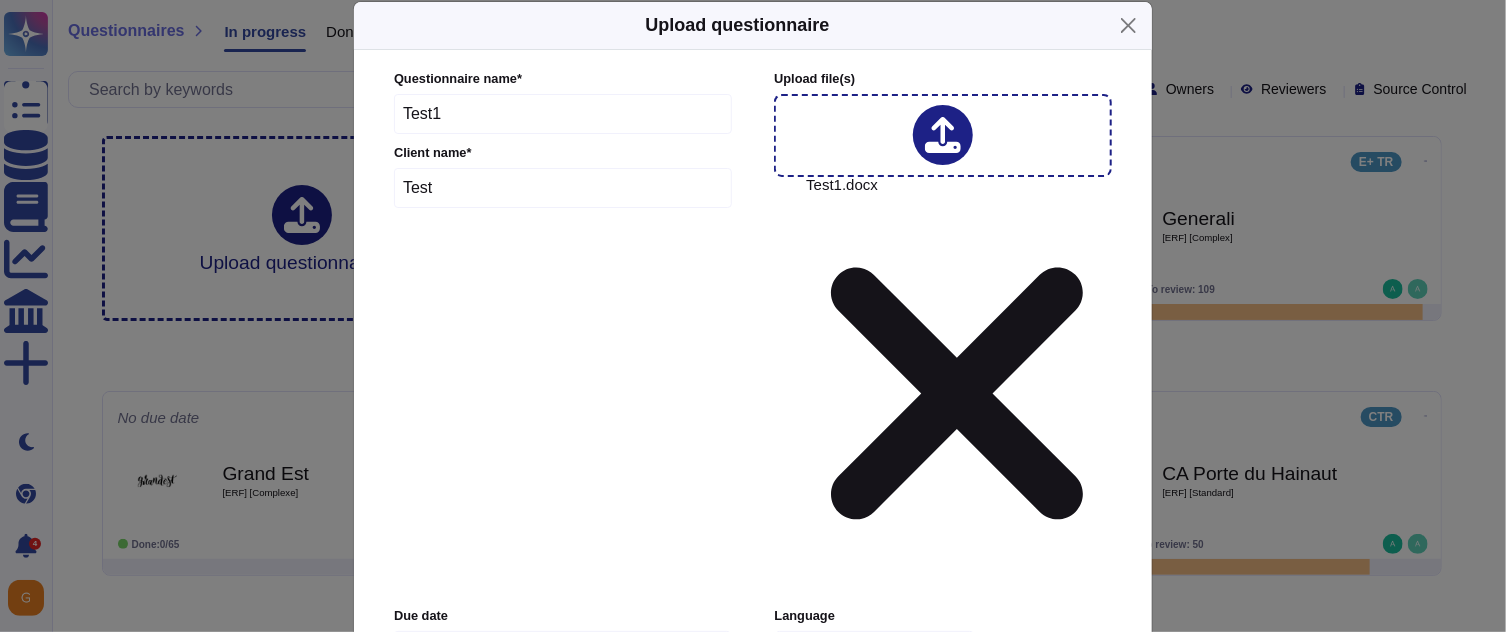 type on "Test" 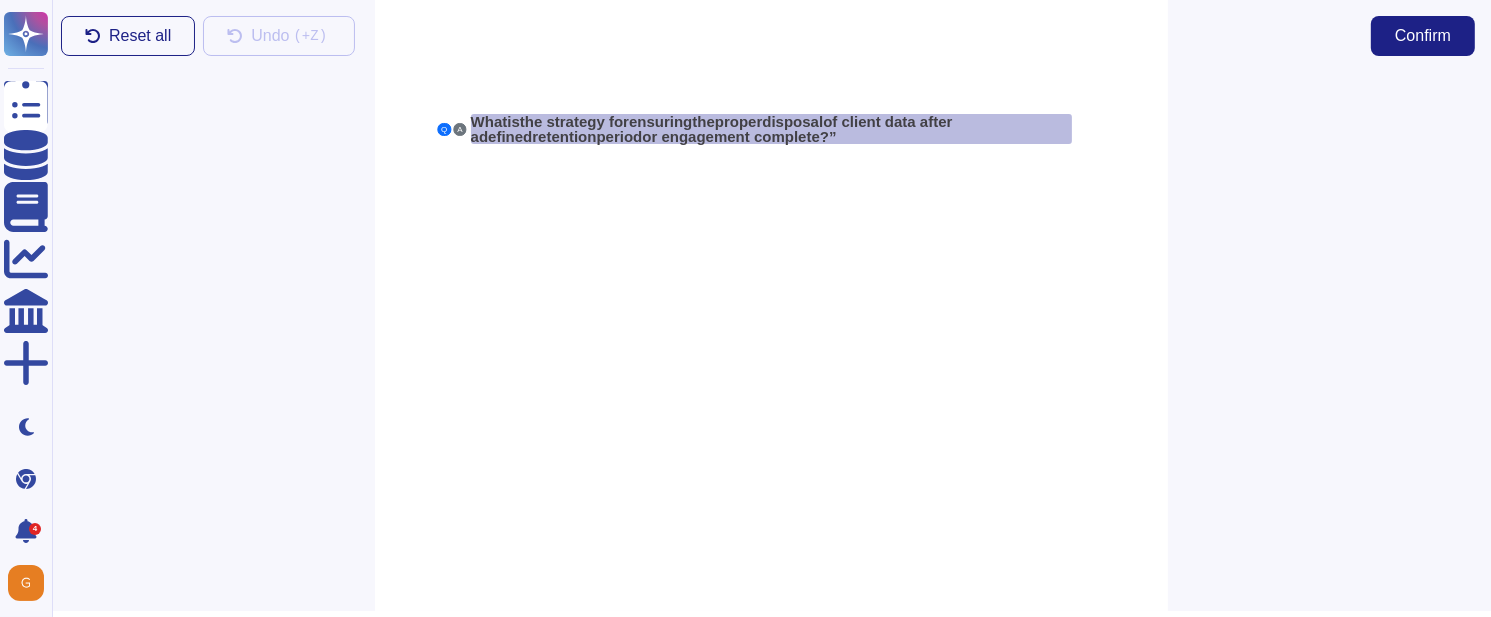 click on "the strategy for" at bounding box center [574, 121] 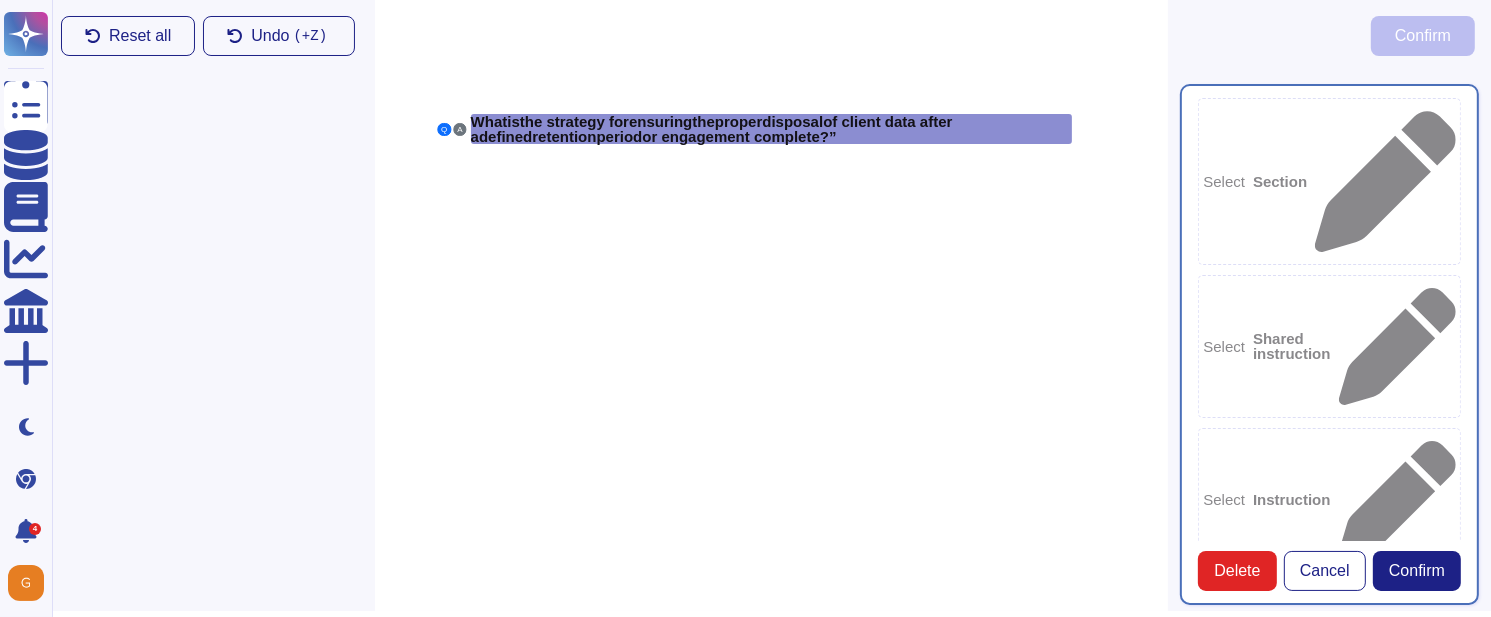 type on "What is the strategy for ensuring the proper disposal of client data after a defined retention period or engagement complete?”" 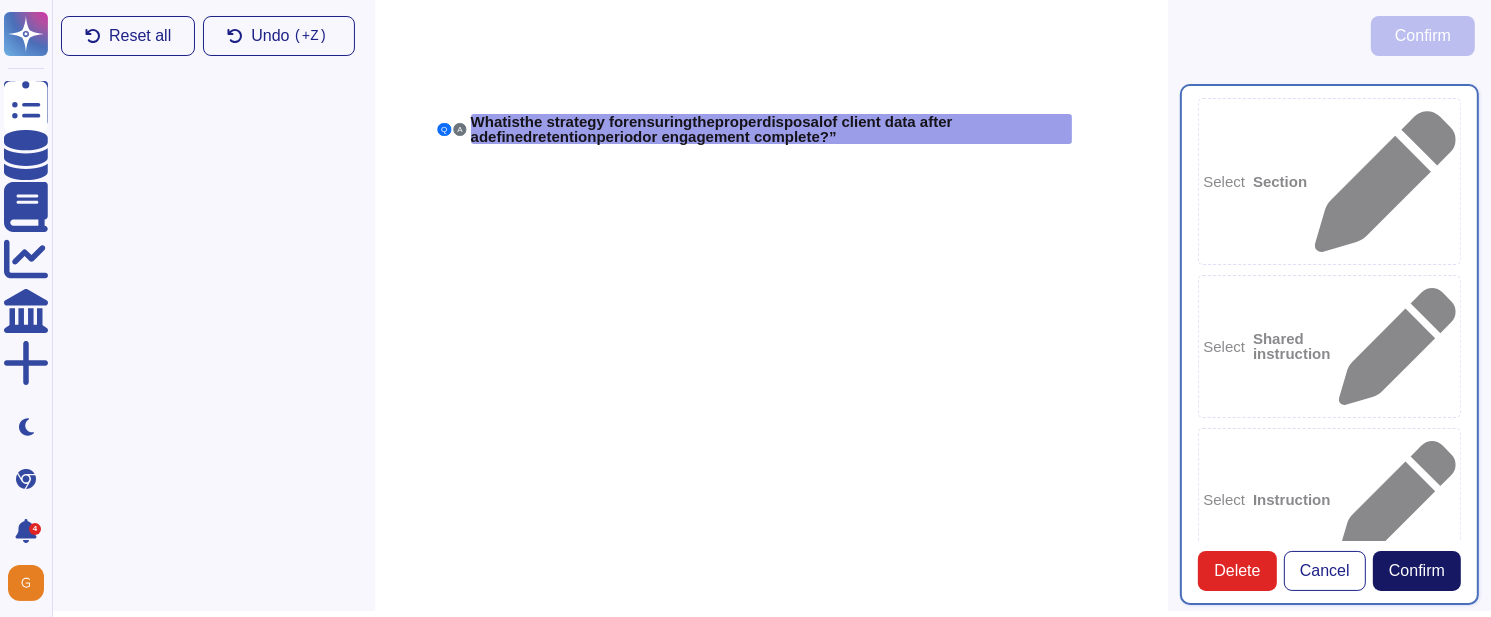 click on "Confirm" at bounding box center [1417, 571] 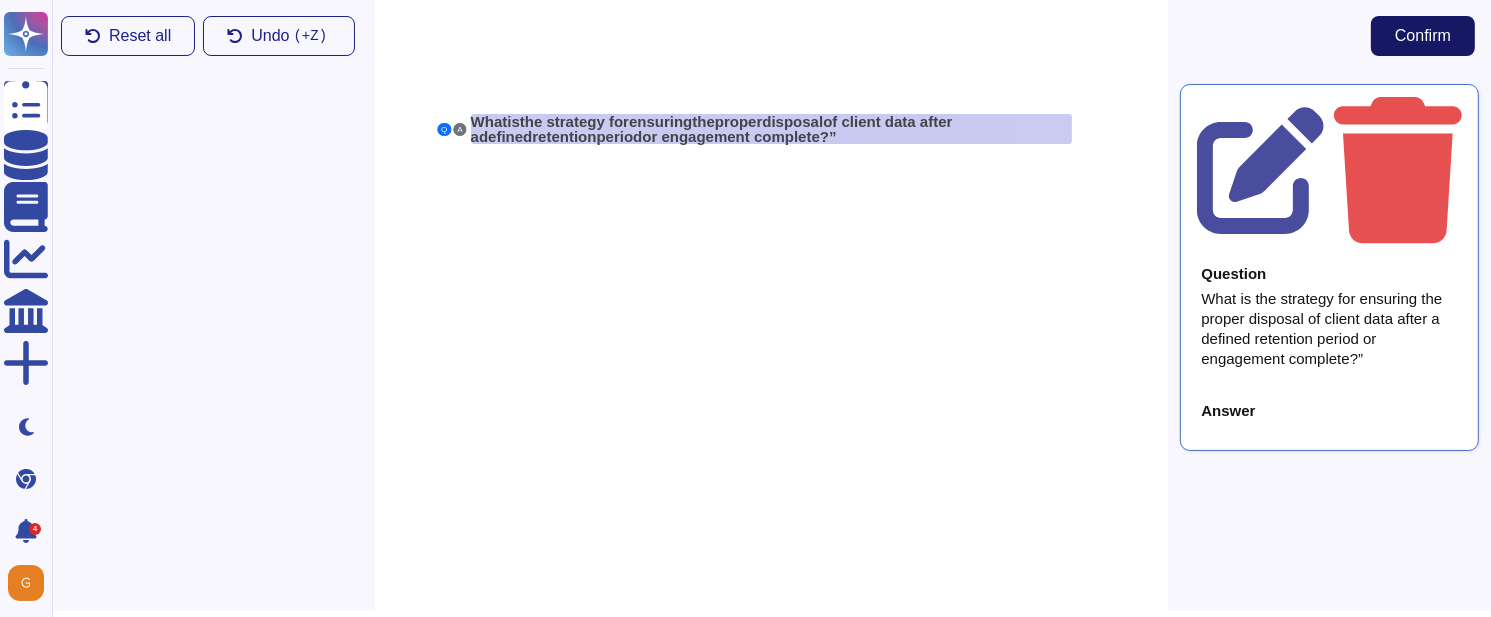 click on "Confirm" at bounding box center [1423, 36] 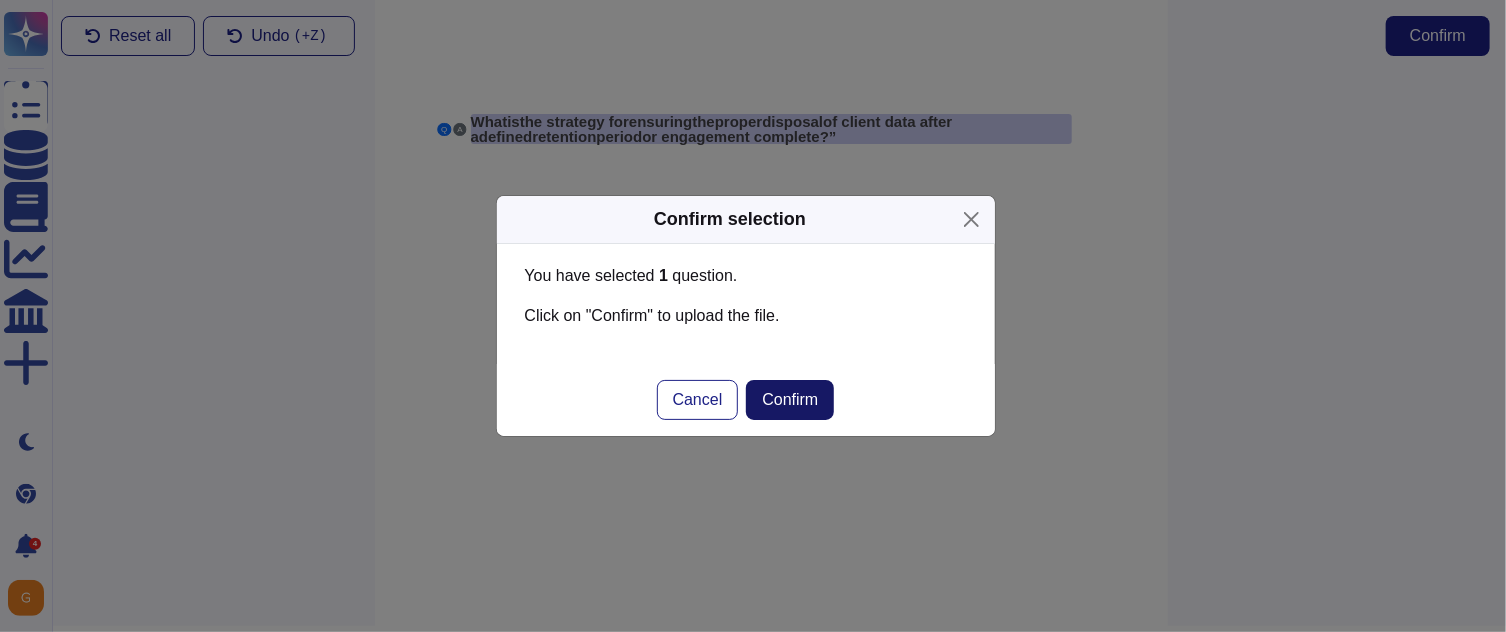 click on "Confirm" at bounding box center (790, 400) 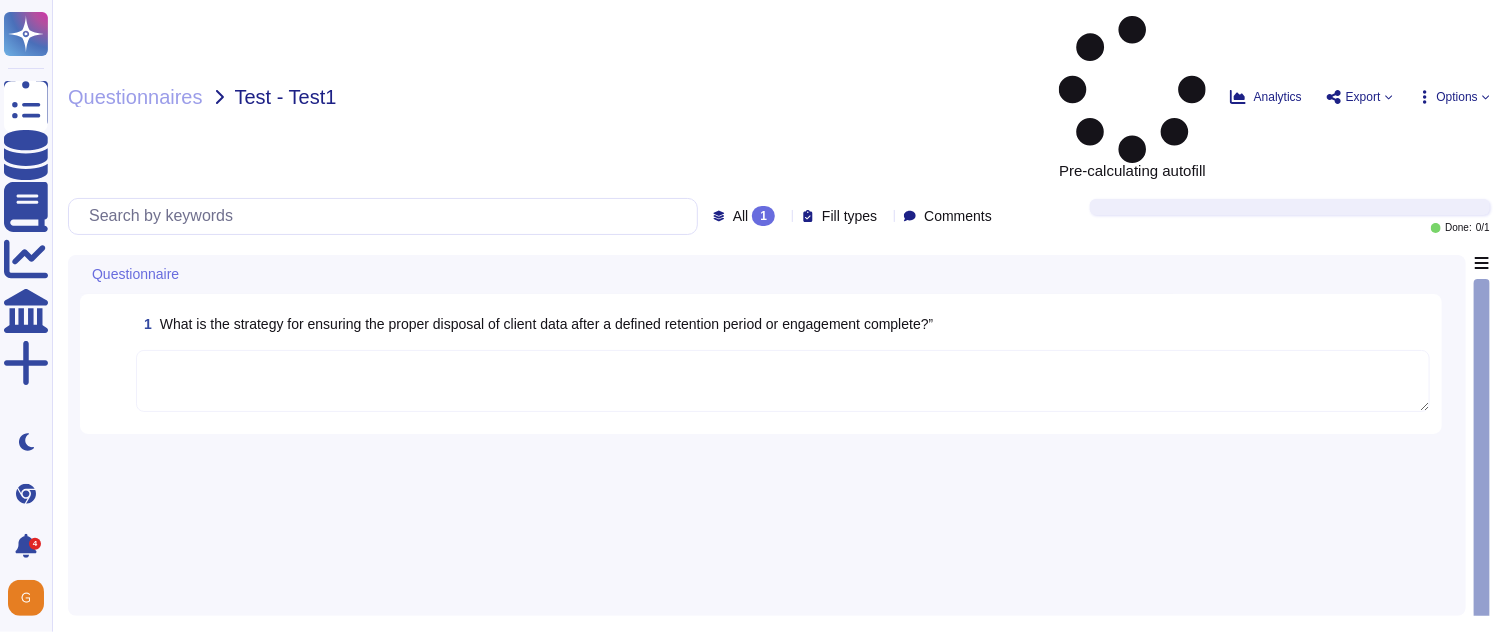 click at bounding box center (783, 381) 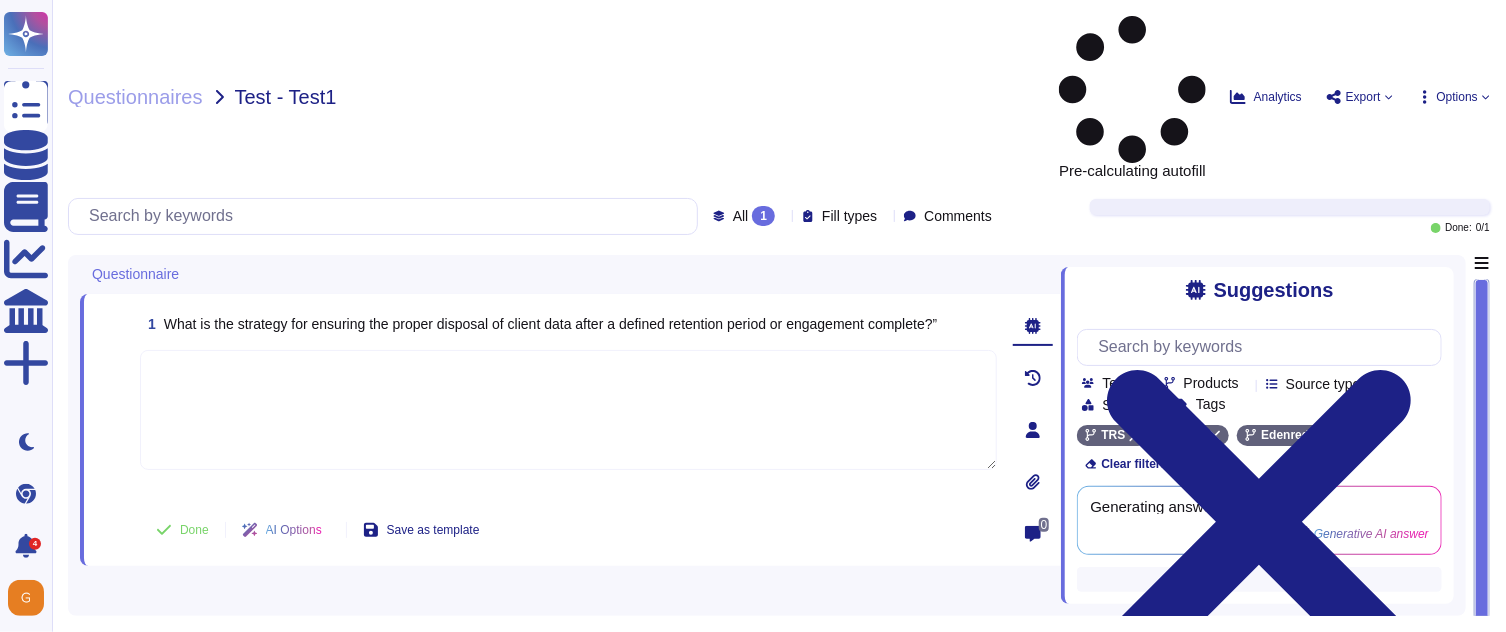 click on "Questionnaire" at bounding box center (570, 274) 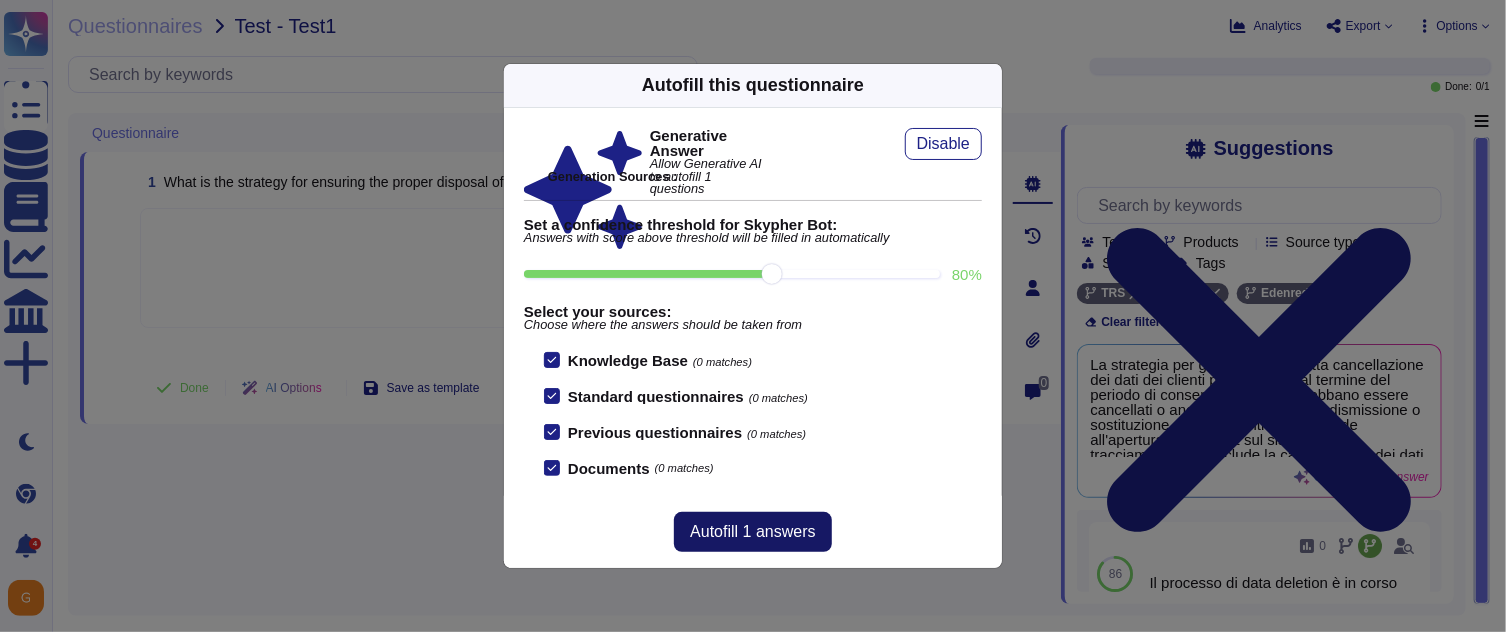 click on "Autofill 1 answers" at bounding box center (752, 532) 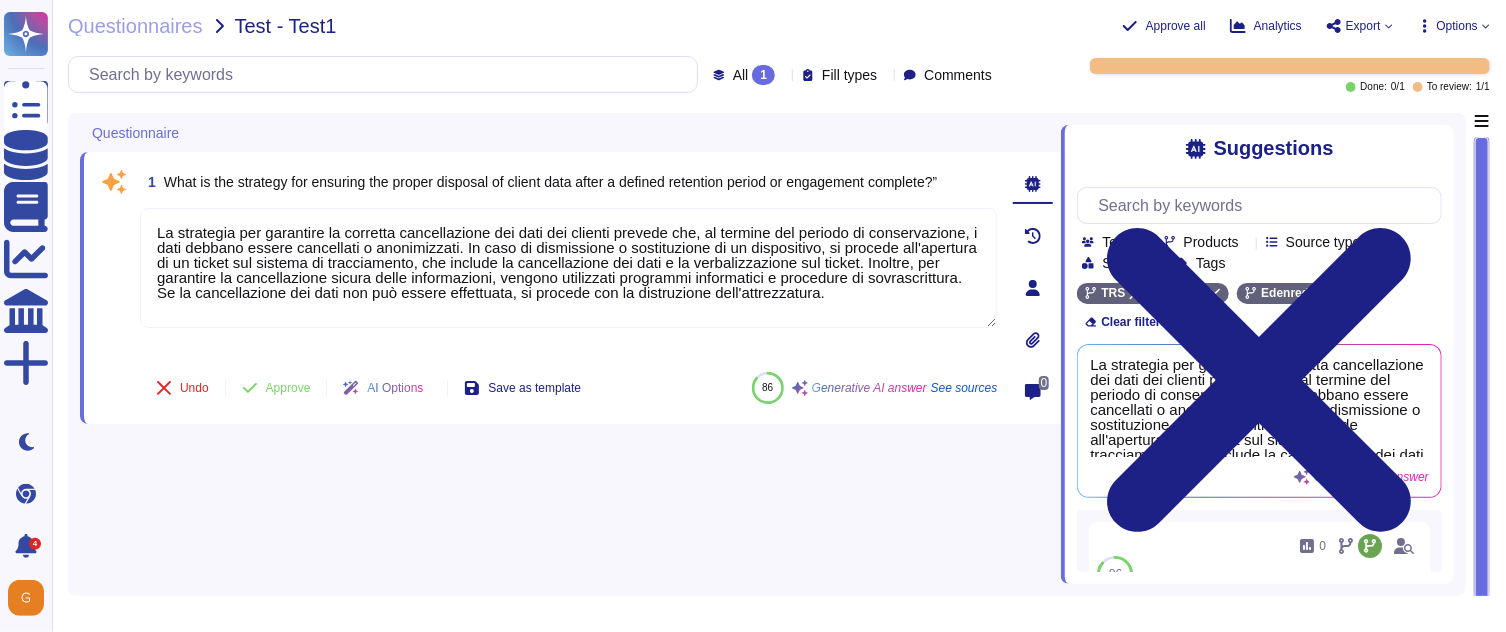 type on "La strategia per garantire la corretta cancellazione dei dati dei clienti prevede che, al termine del periodo di conservazione, i dati debbano essere cancellati o anonimizzati. In caso di dismissione o sostituzione di un dispositivo, si procede all'apertura di un ticket sul sistema di tracciamento, che include la cancellazione dei dati e la verbalizzazione sul ticket. Inoltre, per garantire la cancellazione sicura delle informazioni, vengono utilizzati programmi informatici e procedure di sovrascrittura. Se la cancellazione dei dati non può essere effettuata, si procede con la distruzione dell'attrezzatura." 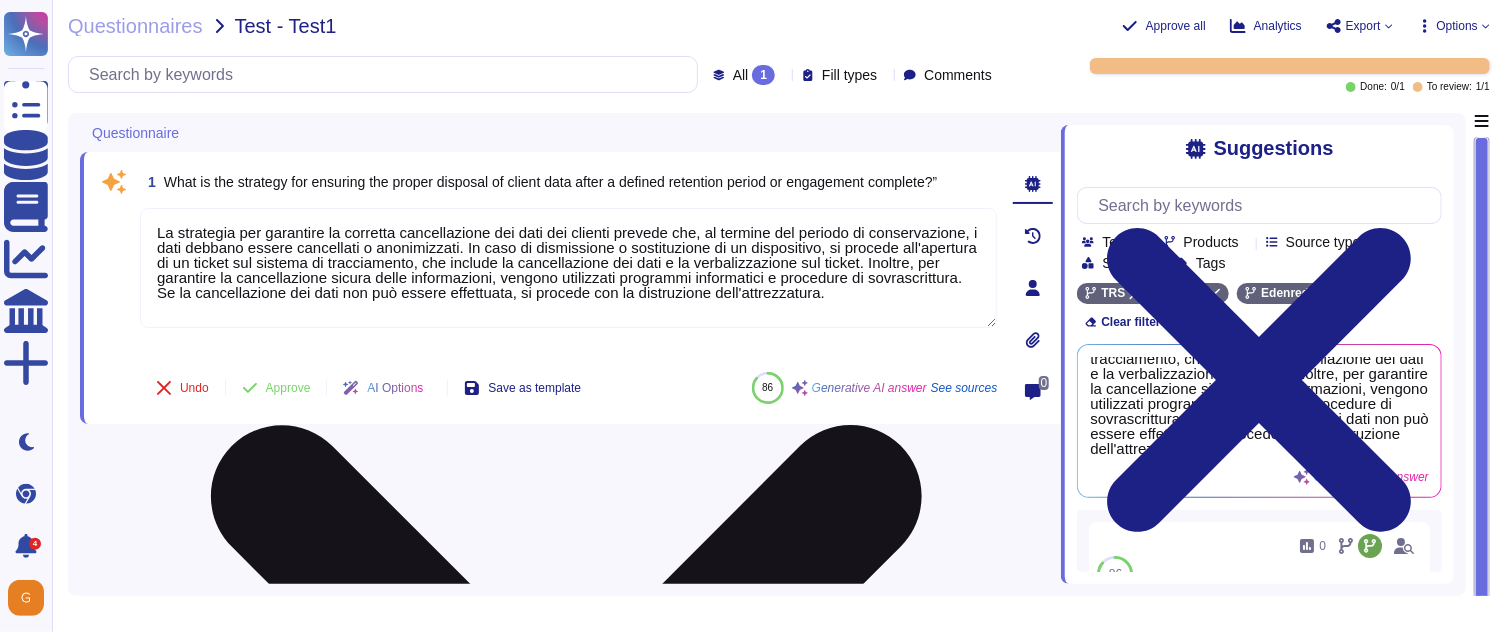 scroll, scrollTop: 112, scrollLeft: 0, axis: vertical 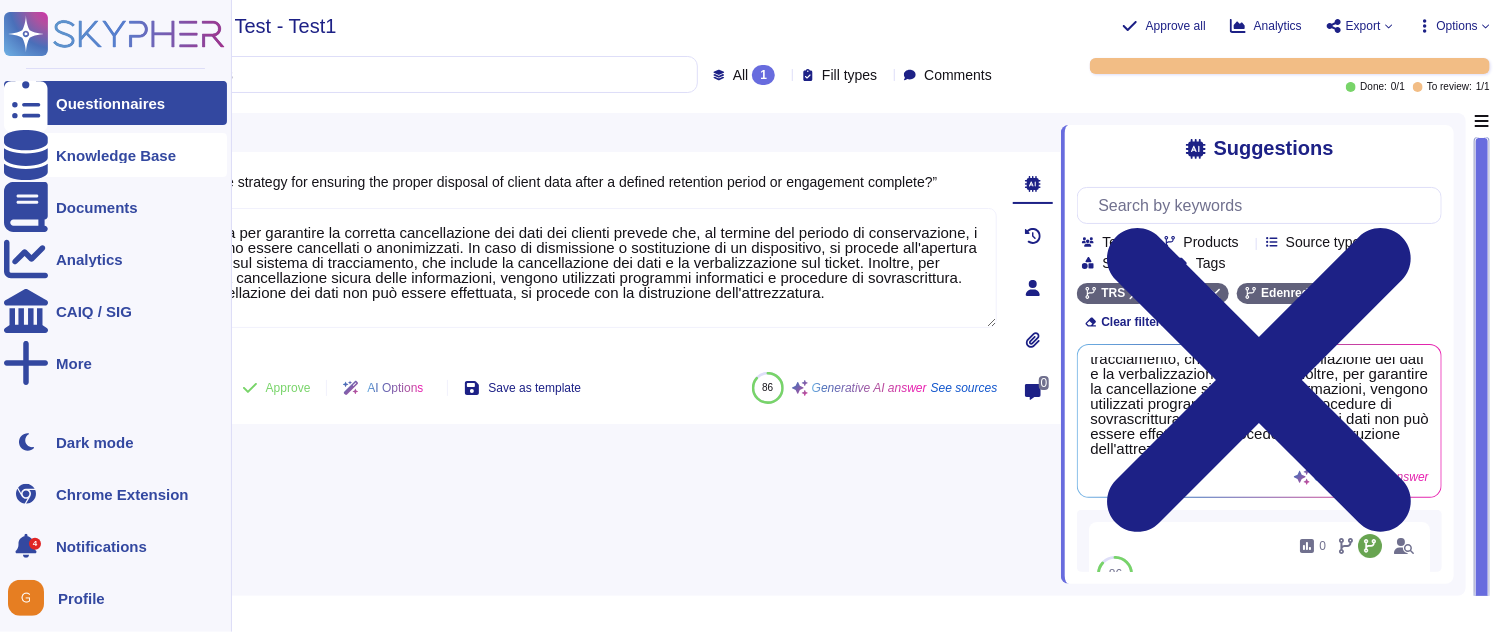 drag, startPoint x: 858, startPoint y: 299, endPoint x: 12, endPoint y: 169, distance: 855.92993 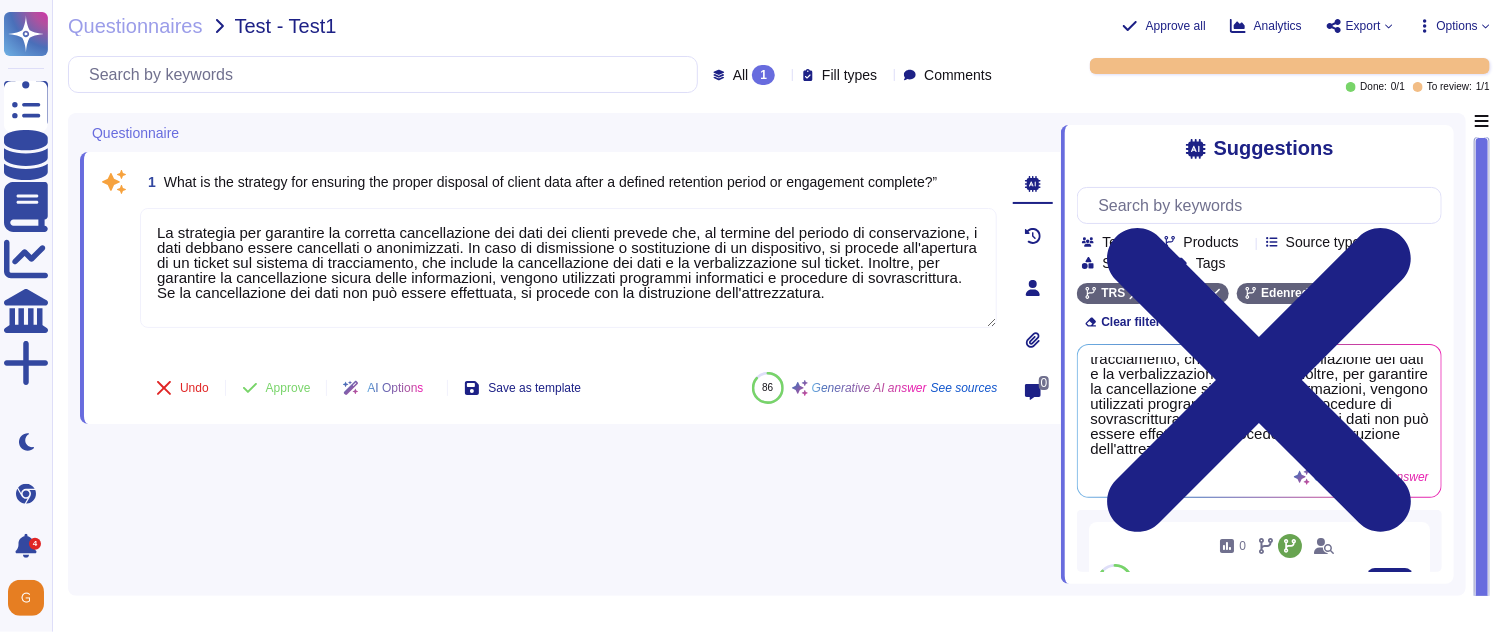 scroll, scrollTop: 112, scrollLeft: 0, axis: vertical 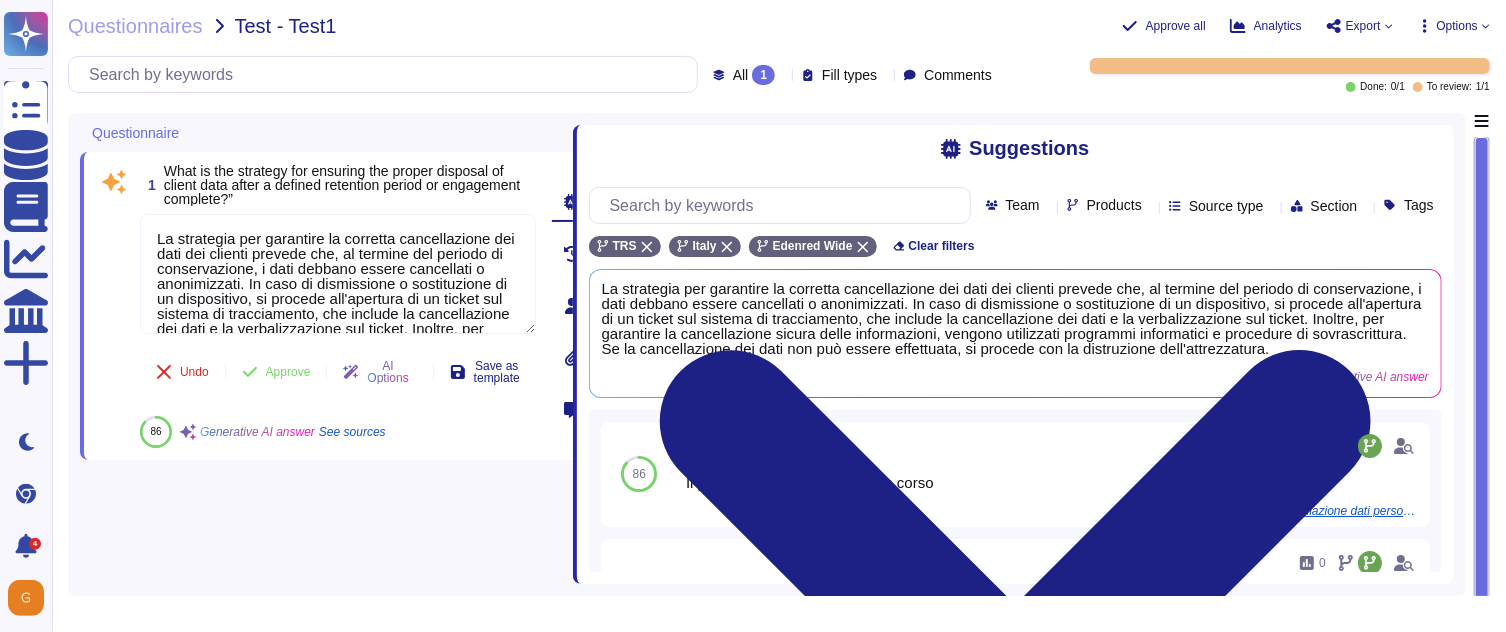 drag, startPoint x: 1061, startPoint y: 288, endPoint x: 543, endPoint y: 294, distance: 518.0347 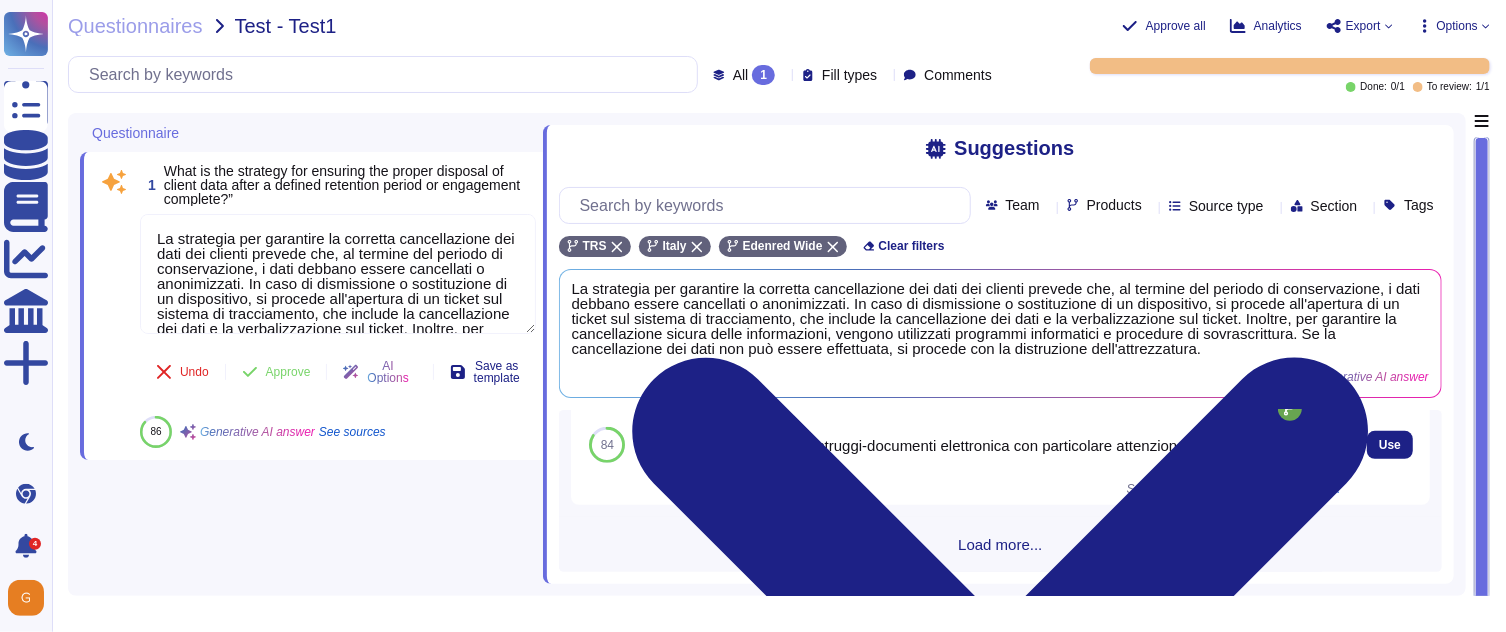 scroll, scrollTop: 642, scrollLeft: 0, axis: vertical 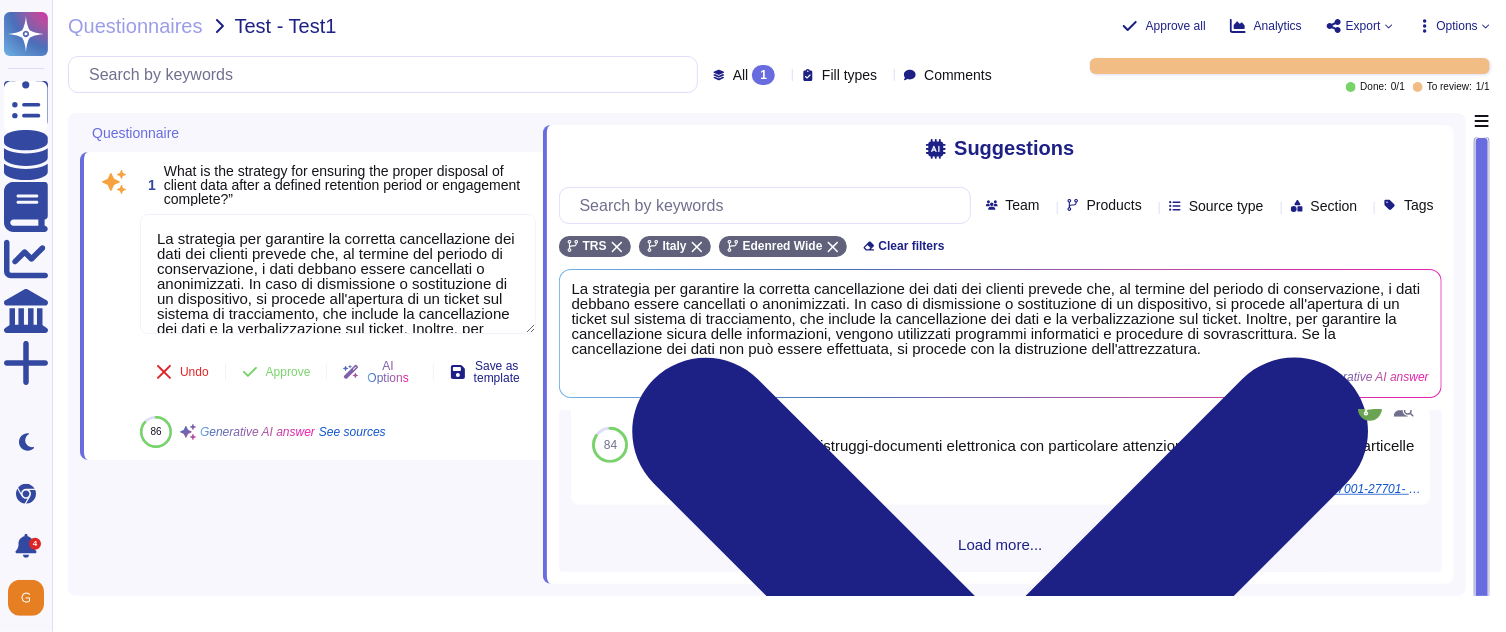 click on "1 What is the strategy for ensuring the proper disposal of client data after a defined retention period or engagement complete?” La strategia per garantire la corretta cancellazione dei dati dei clienti prevede che, al termine del periodo di conservazione, i dati debbano essere cancellati o anonimizzati. In caso di dismissione o sostituzione di un dispositivo, si procede all'apertura di un ticket sul sistema di tracciamento, che include la cancellazione dei dati e la verbalizzazione sul ticket. Inoltre, per garantire la cancellazione sicura delle informazioni, vengono utilizzati programmi informatici e procedure di sovrascrittura. Se la cancellazione dei dati non può essere effettuata, si procede con la distruzione dell'attrezzatura. Undo Approve AI Options Save as template 86 Generative AI answer See sources 0" at bounding box center (311, 348) 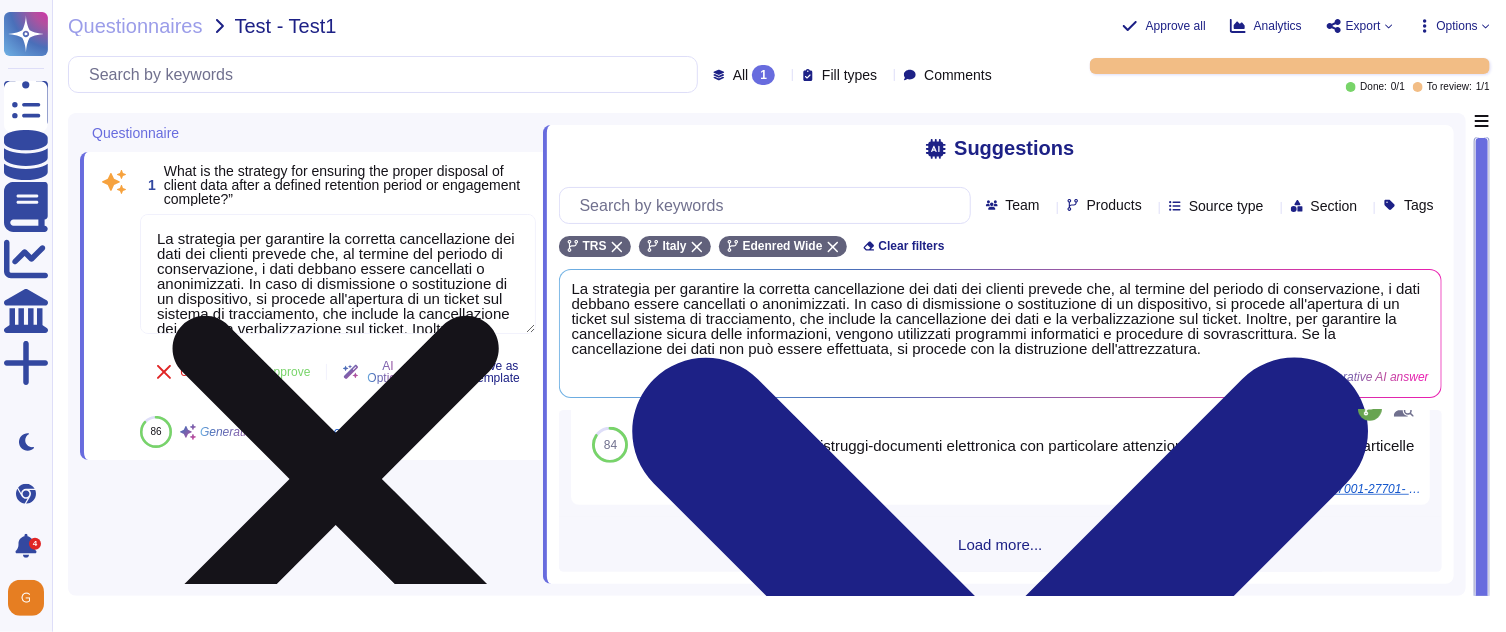 click on "La strategia per garantire la corretta cancellazione dei dati dei clienti prevede che, al termine del periodo di conservazione, i dati debbano essere cancellati o anonimizzati. In caso di dismissione o sostituzione di un dispositivo, si procede all'apertura di un ticket sul sistema di tracciamento, che include la cancellazione dei dati e la verbalizzazione sul ticket. Inoltre, per garantire la cancellazione sicura delle informazioni, vengono utilizzati programmi informatici e procedure di sovrascrittura. Se la cancellazione dei dati non può essere effettuata, si procede con la distruzione dell'attrezzatura." at bounding box center [338, 274] 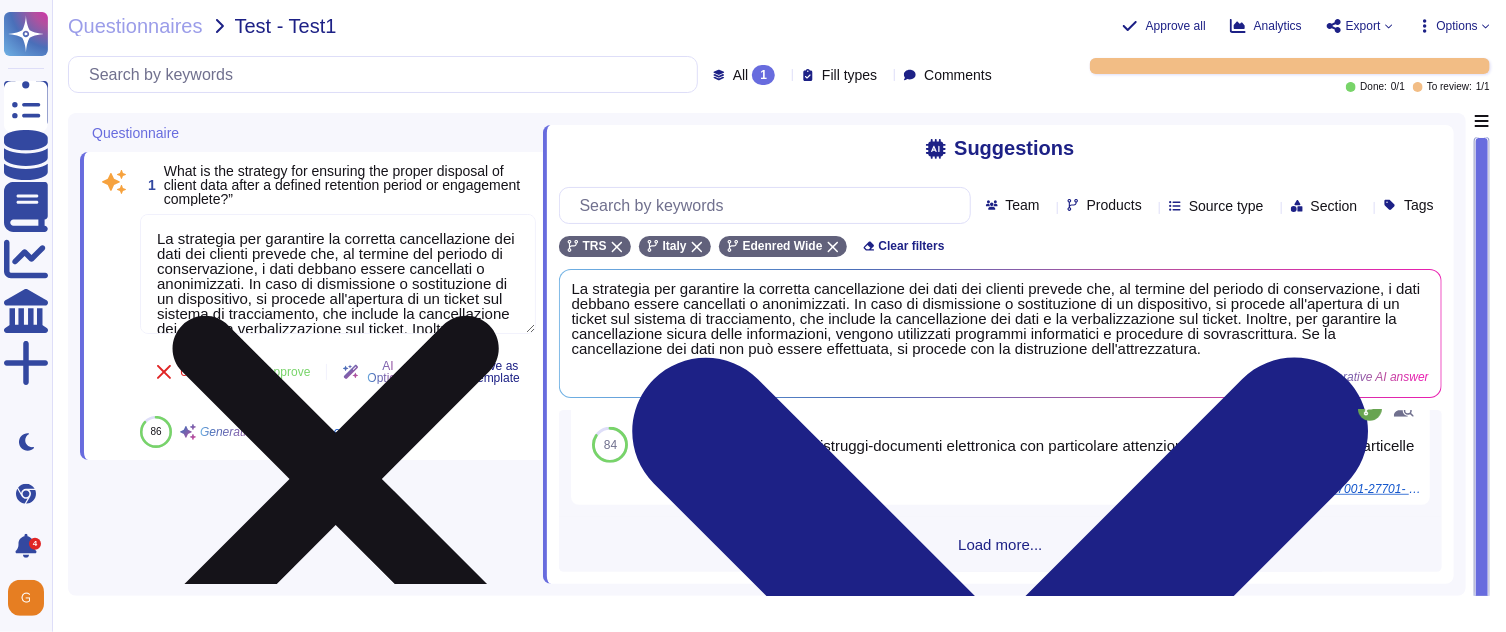 click on "1 What is the strategy for ensuring the proper disposal of client data after a defined retention period or engagement complete?” La strategia per garantire la corretta cancellazione dei dati dei clienti prevede che, al termine del periodo di conservazione, i dati debbano essere cancellati o anonimizzati. In caso di dismissione o sostituzione di un dispositivo, si procede all'apertura di un ticket sul sistema di tracciamento, che include la cancellazione dei dati e la verbalizzazione sul ticket. Inoltre, per garantire la cancellazione sicura delle informazioni, vengono utilizzati programmi informatici e procedure di sovrascrittura. Se la cancellazione dei dati non può essere effettuata, si procede con la distruzione dell'attrezzatura. Undo Approve AI Options Save as template 86" at bounding box center (316, 306) 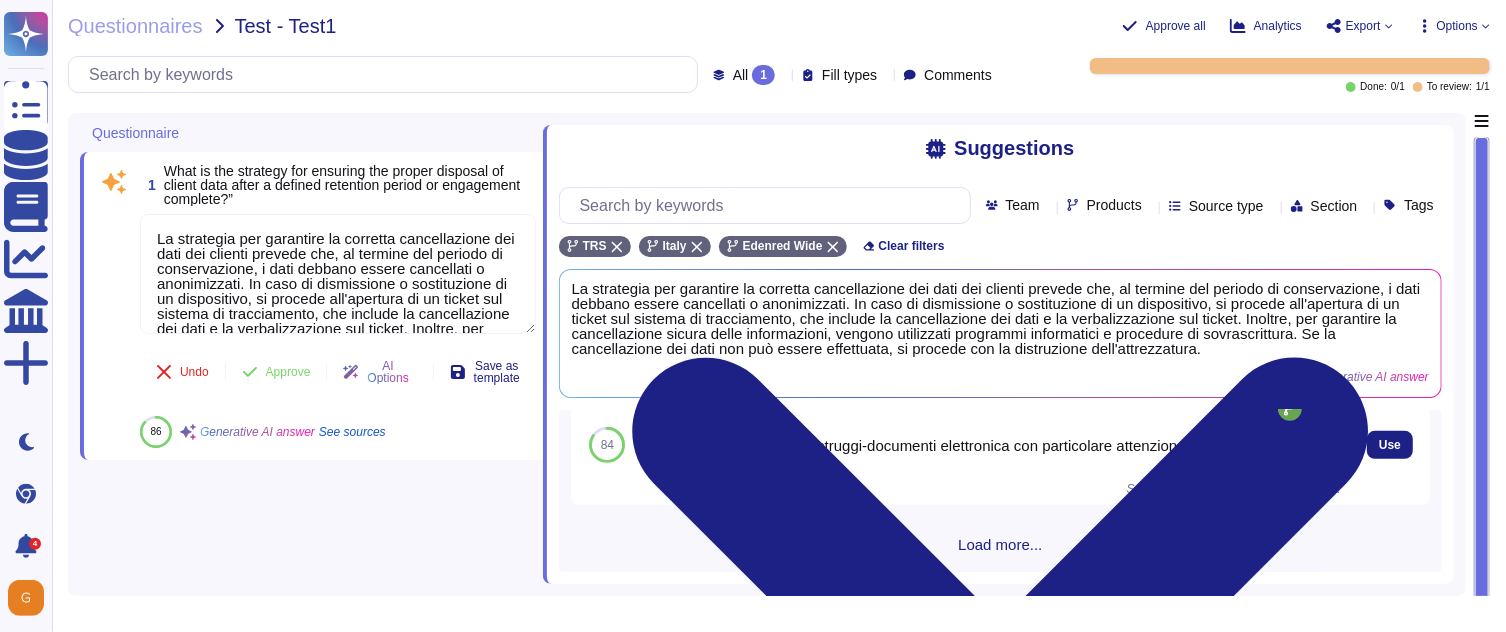 scroll, scrollTop: 93, scrollLeft: 0, axis: vertical 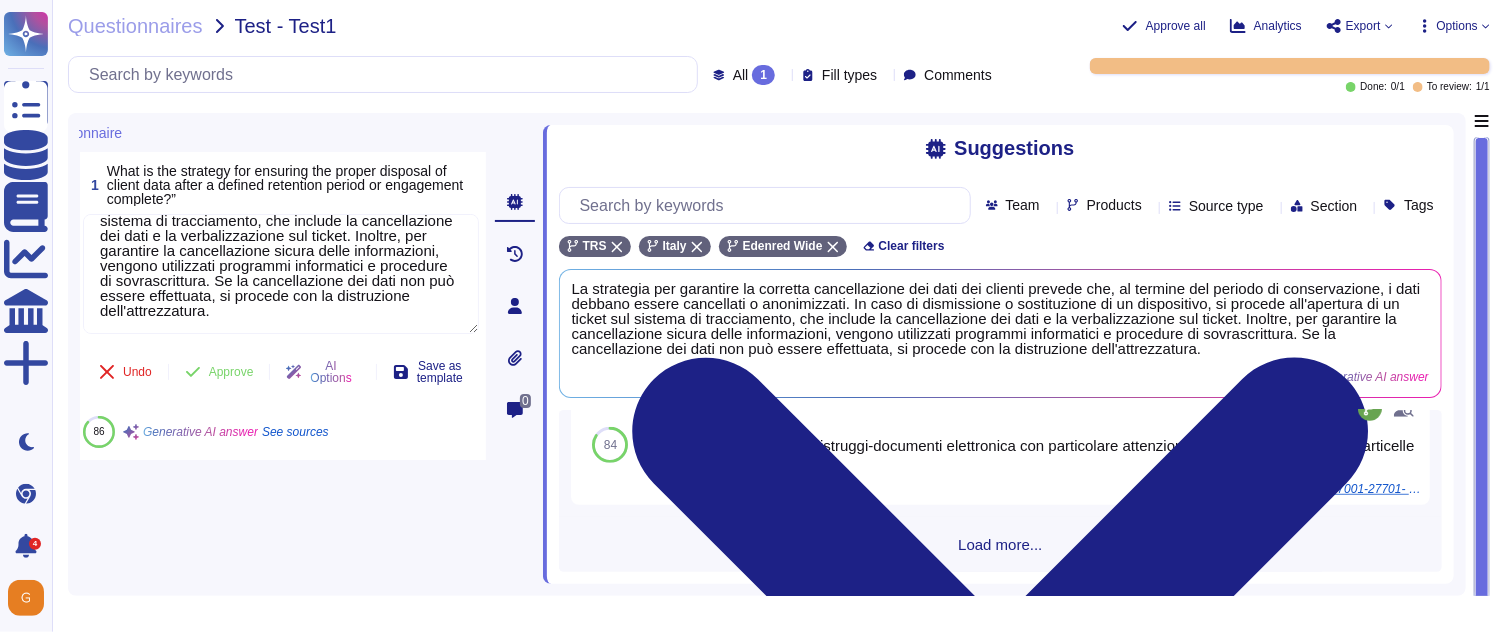 drag, startPoint x: 154, startPoint y: 236, endPoint x: 320, endPoint y: 343, distance: 197.49684 